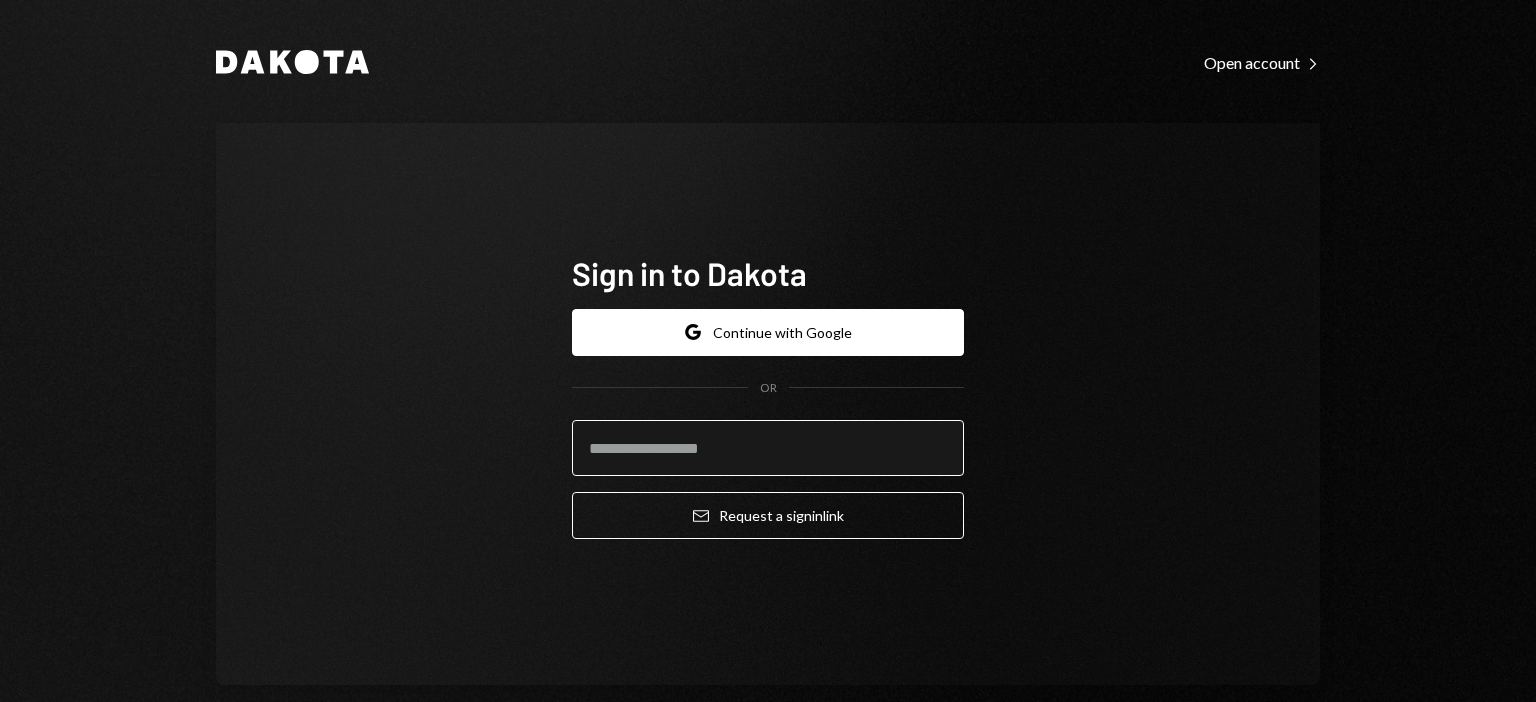 scroll, scrollTop: 0, scrollLeft: 0, axis: both 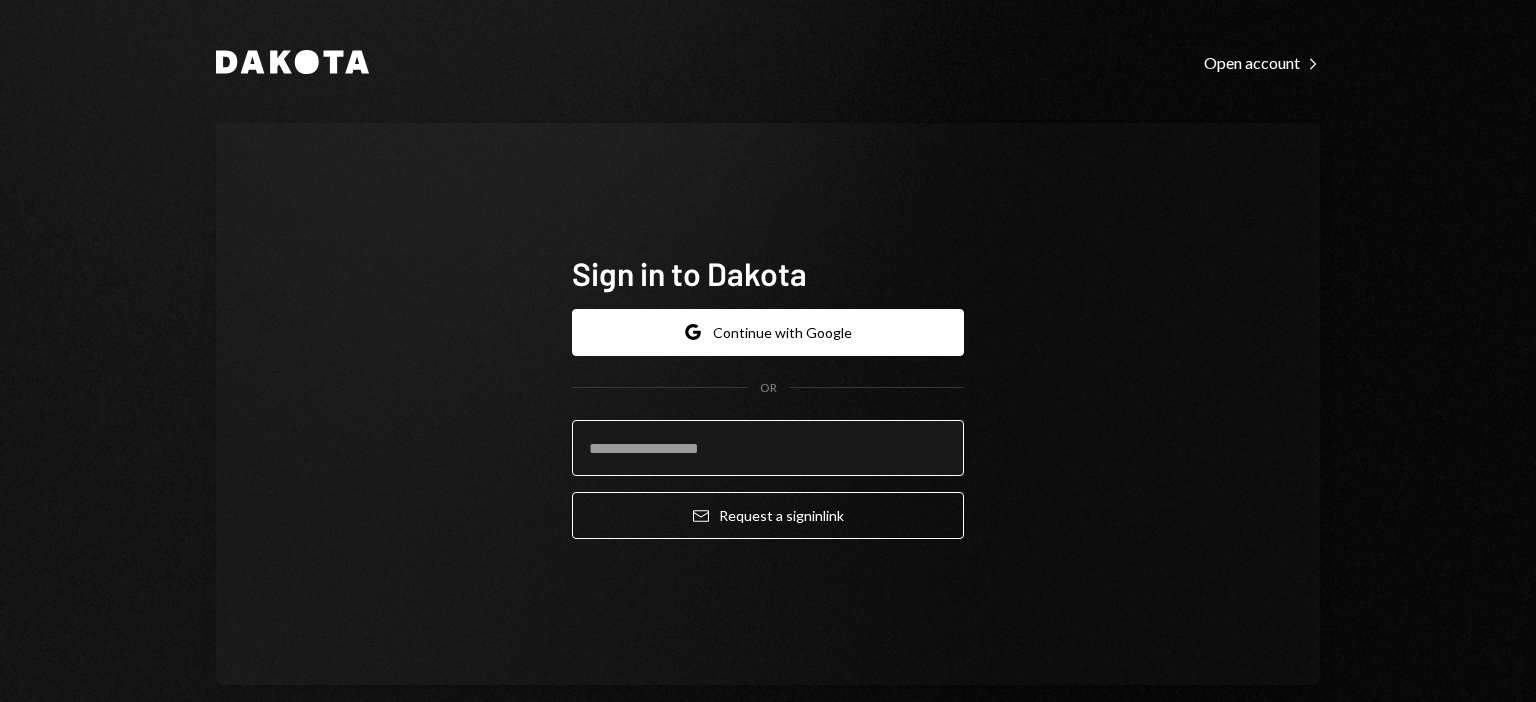 type on "**********" 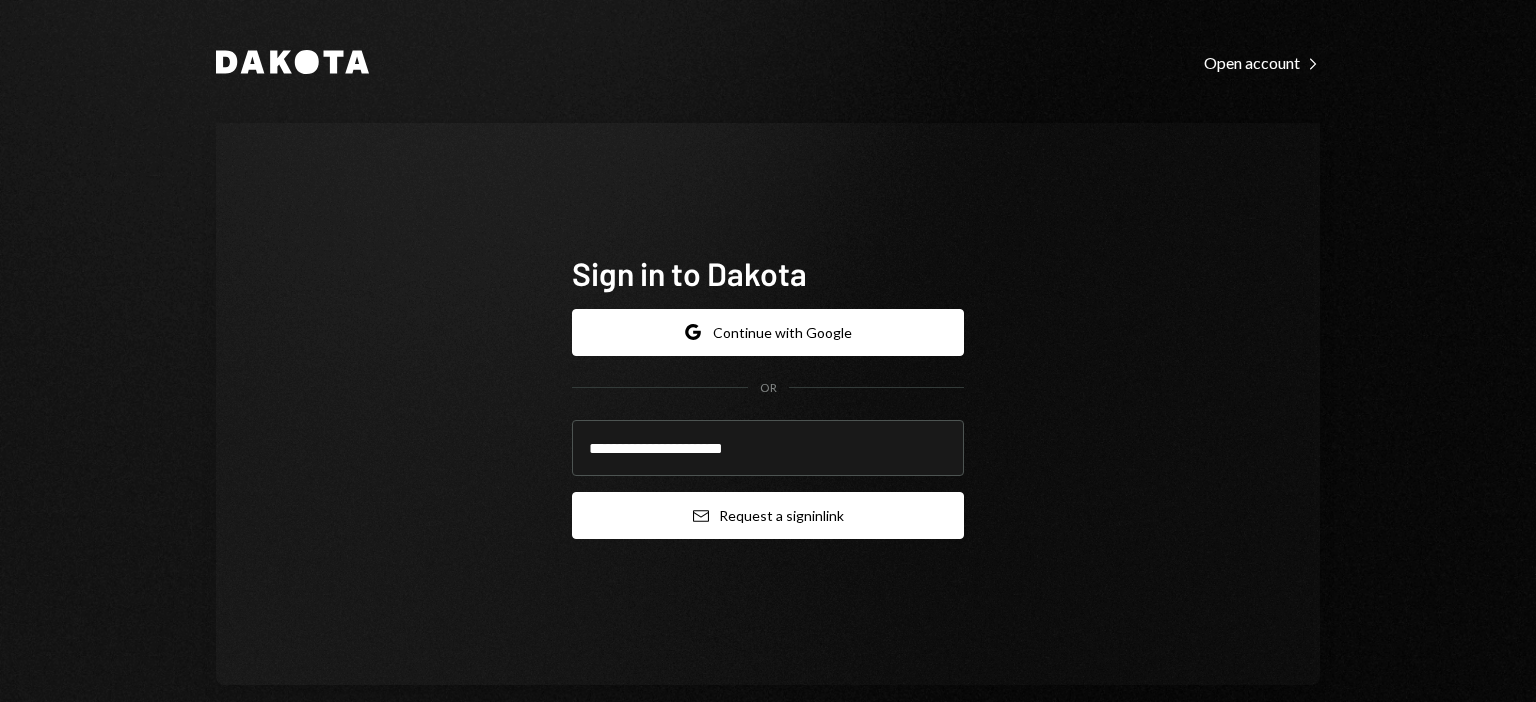click on "Email Request a sign  in  link" at bounding box center [768, 515] 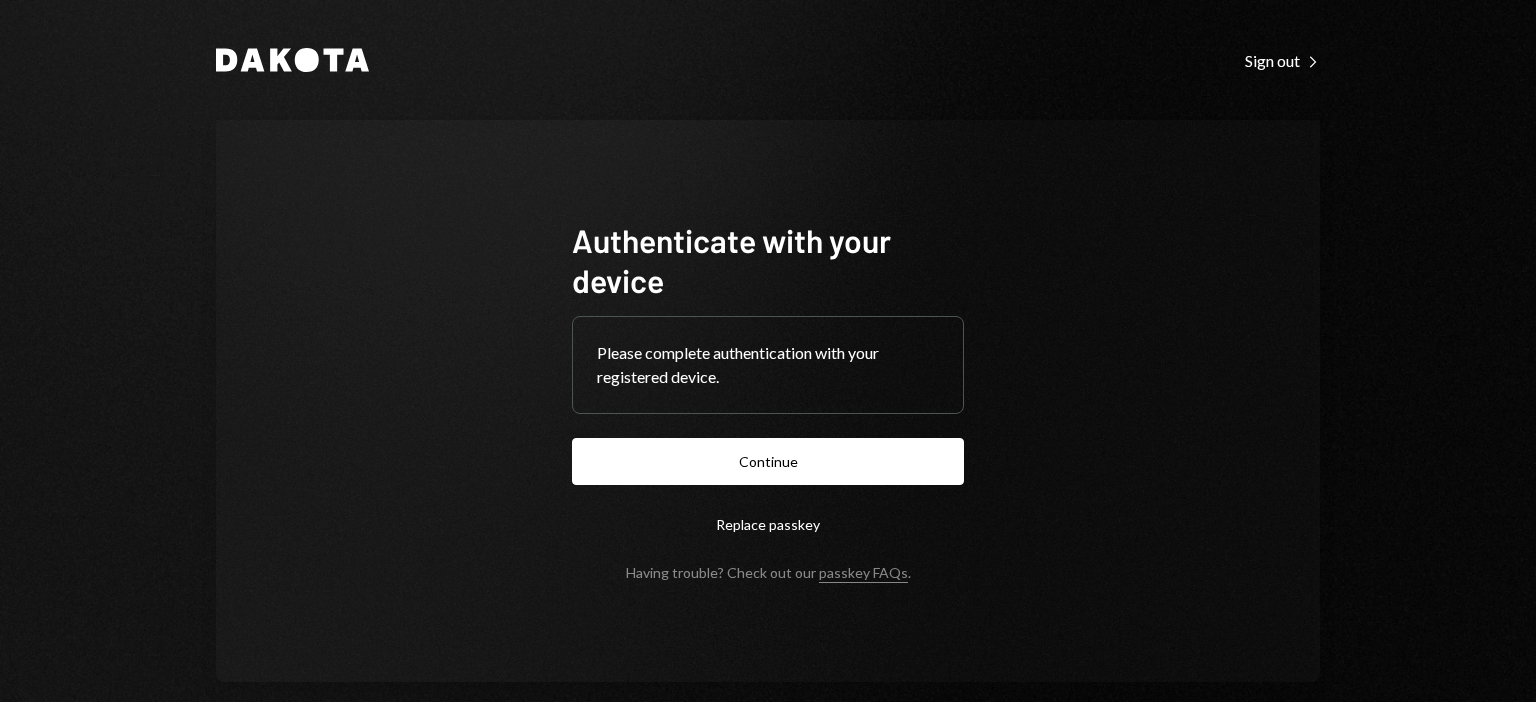 scroll, scrollTop: 0, scrollLeft: 0, axis: both 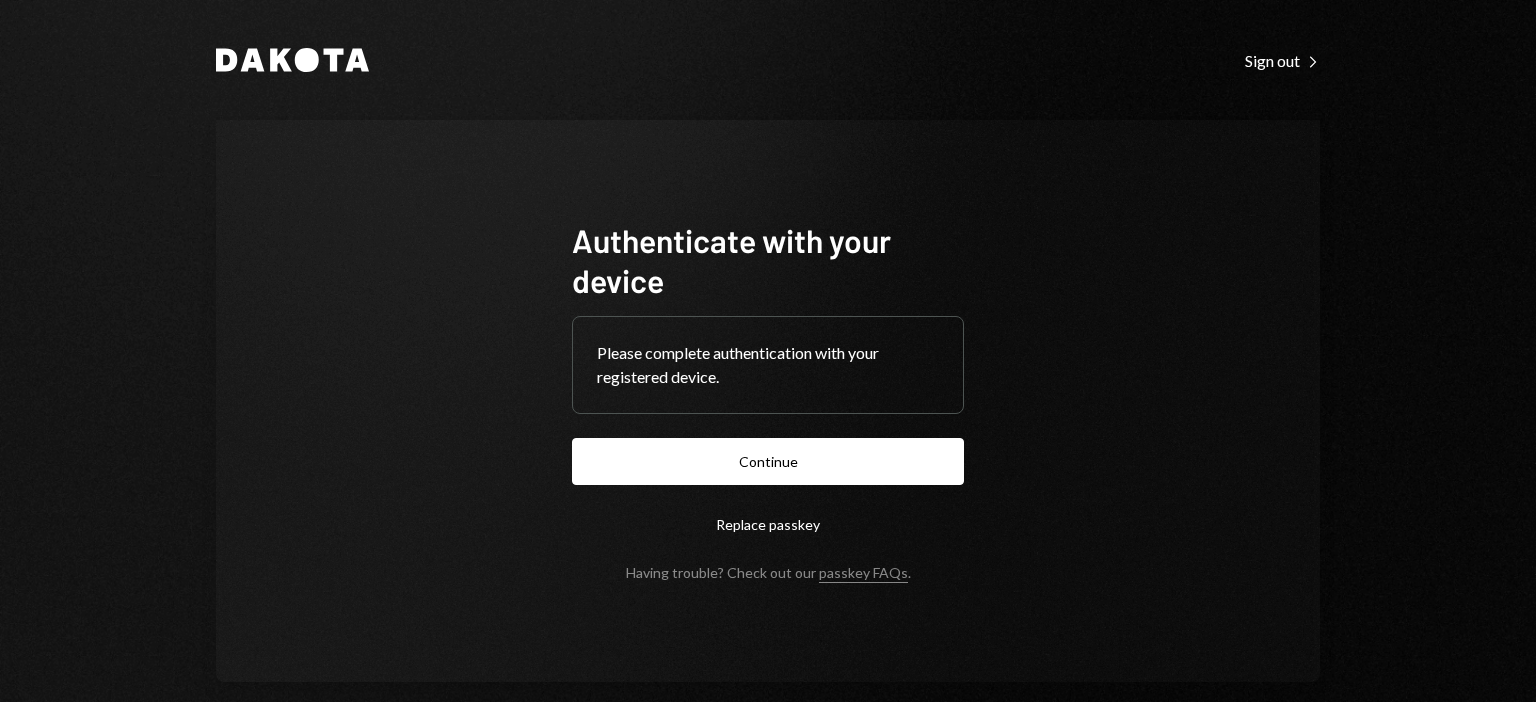 click on "Continue" at bounding box center (768, 461) 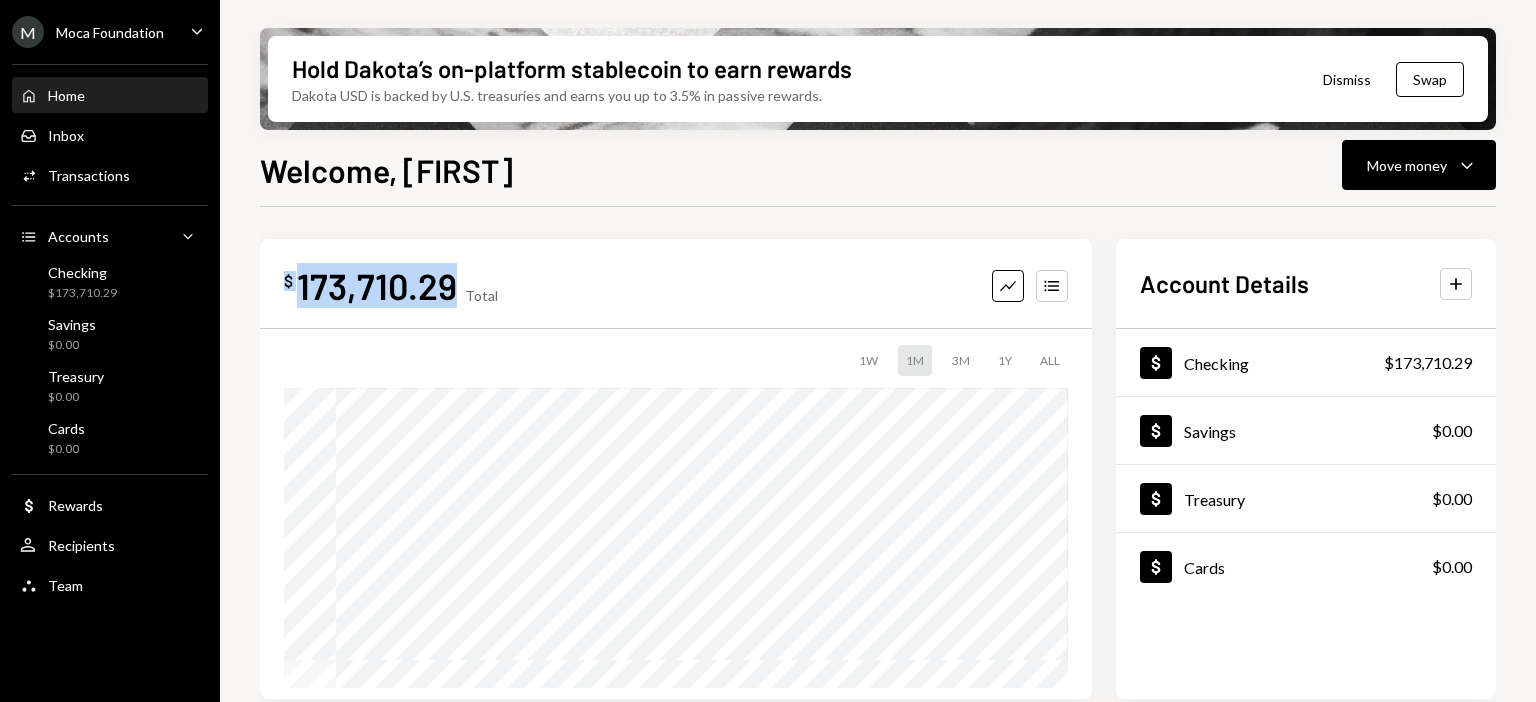 drag, startPoint x: 288, startPoint y: 281, endPoint x: 461, endPoint y: 277, distance: 173.04623 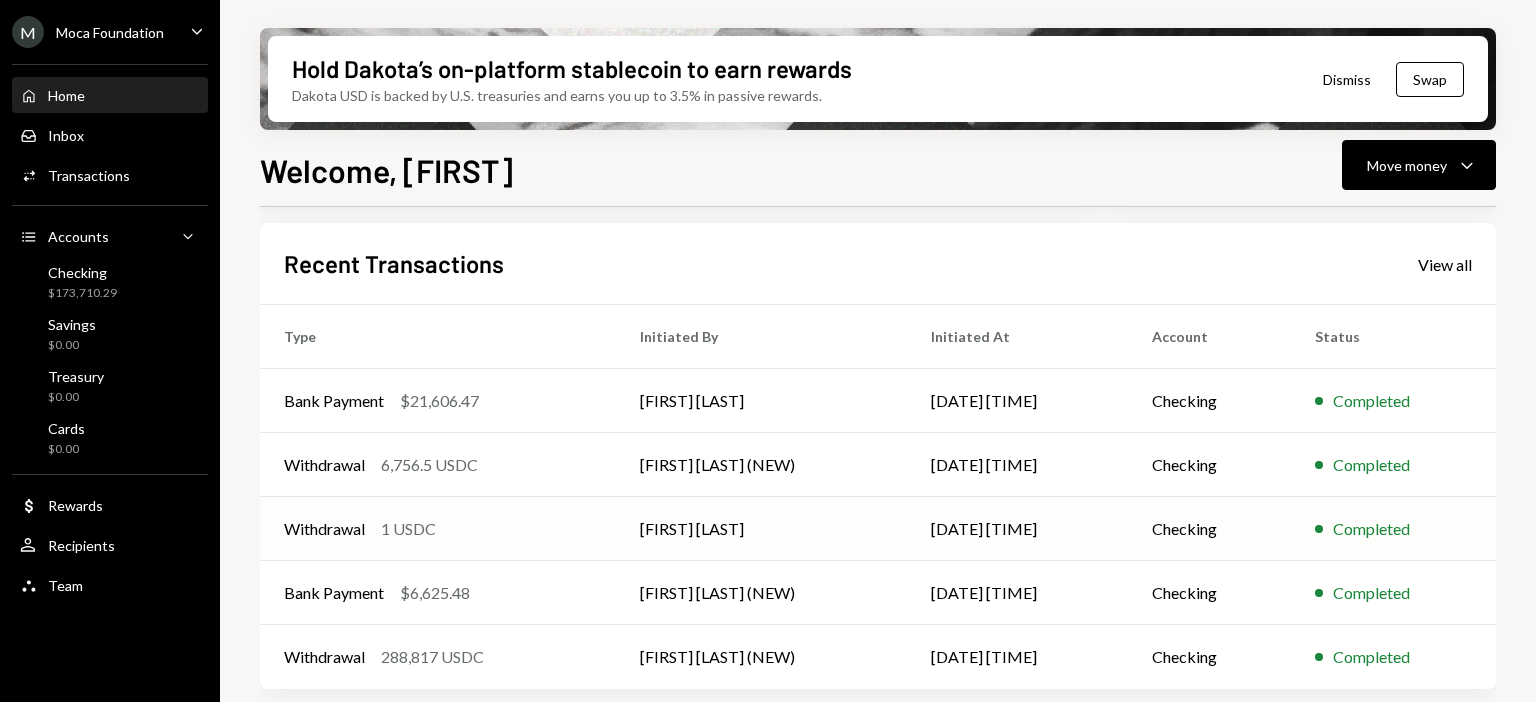 scroll, scrollTop: 504, scrollLeft: 0, axis: vertical 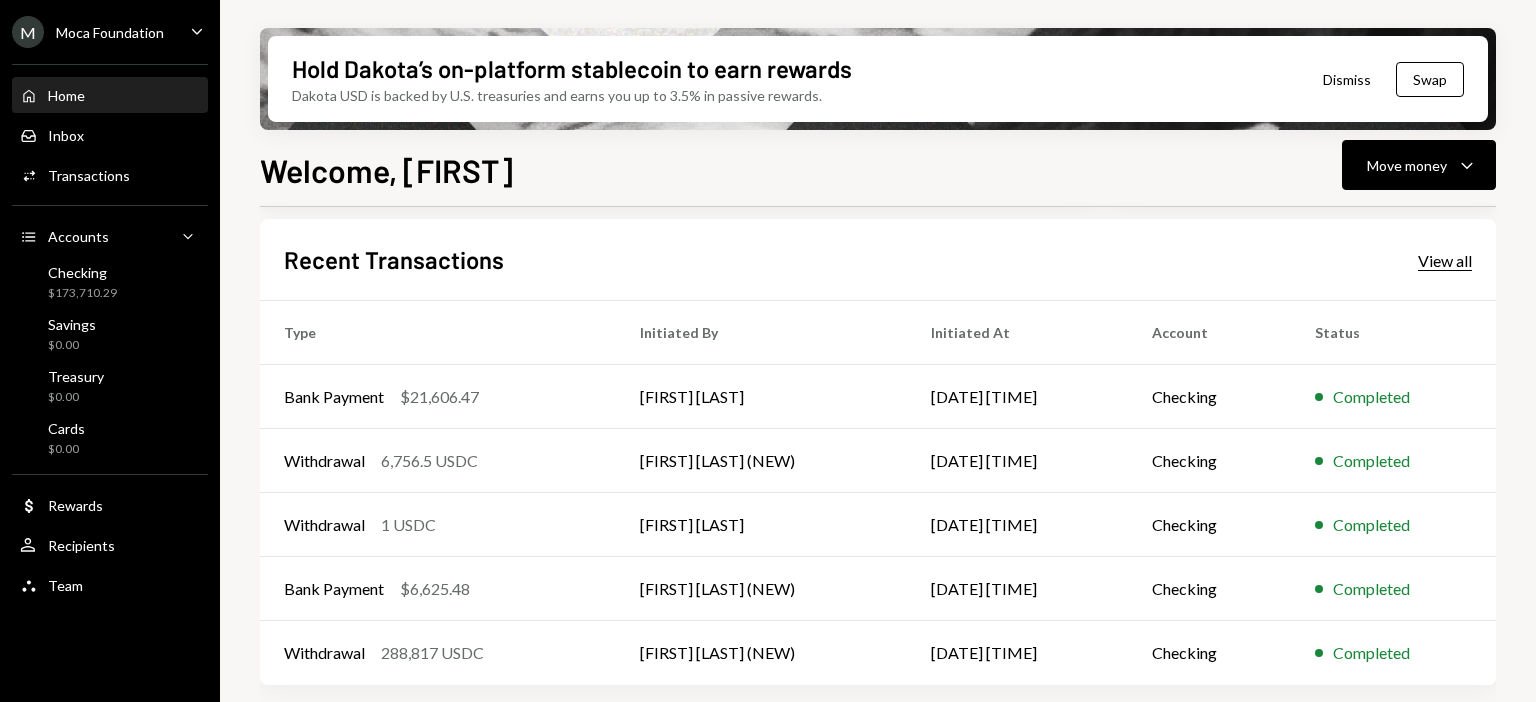 click on "View all" at bounding box center (1445, 261) 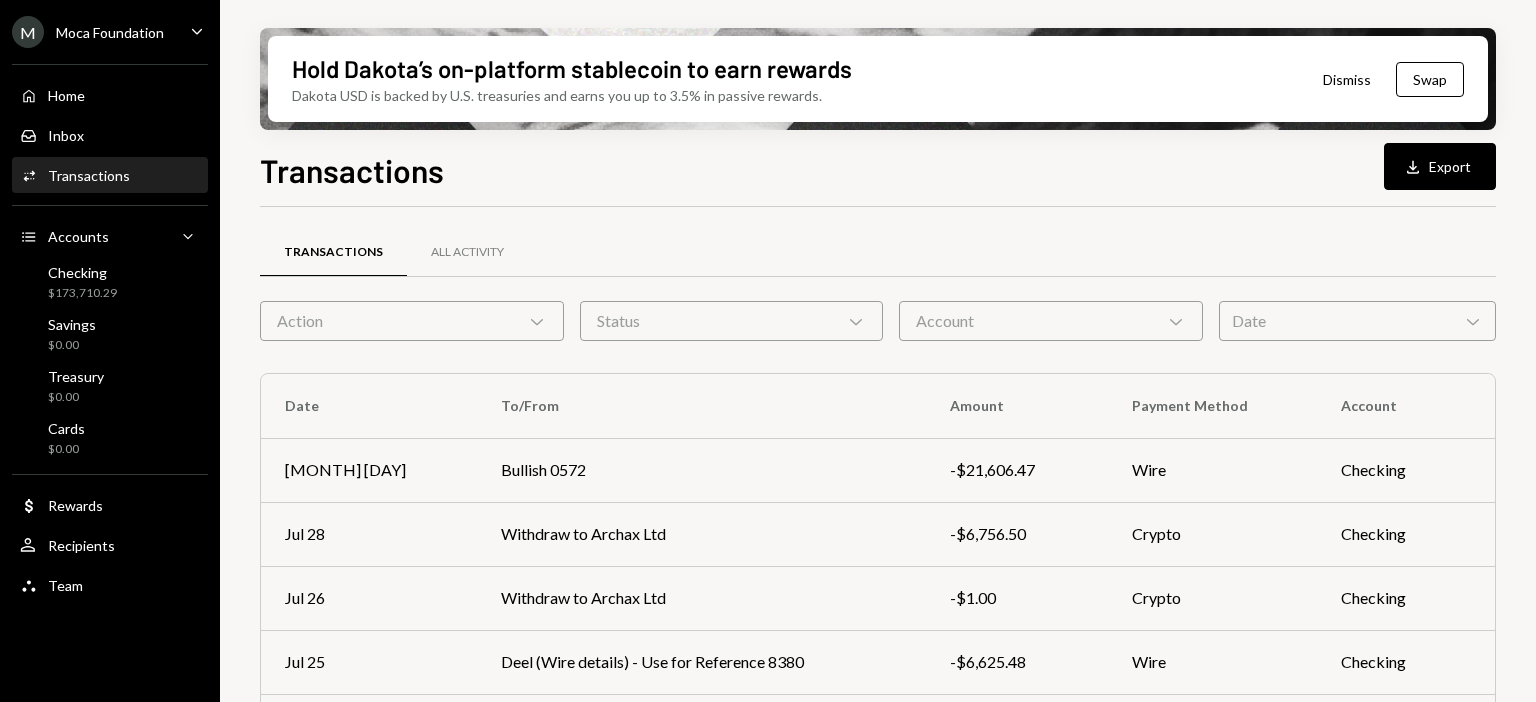 click on "Date Chevron Down" at bounding box center (1357, 321) 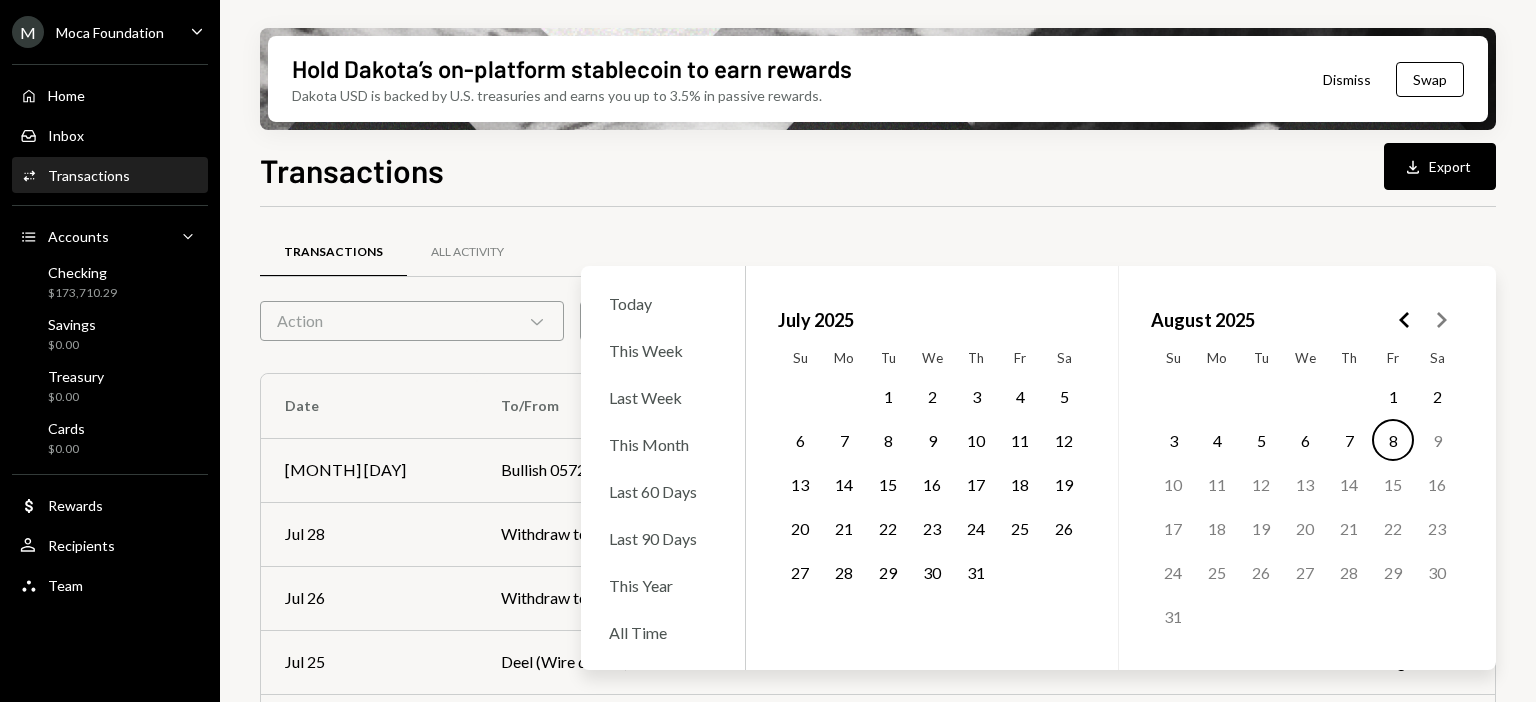 click on "28" at bounding box center [844, 572] 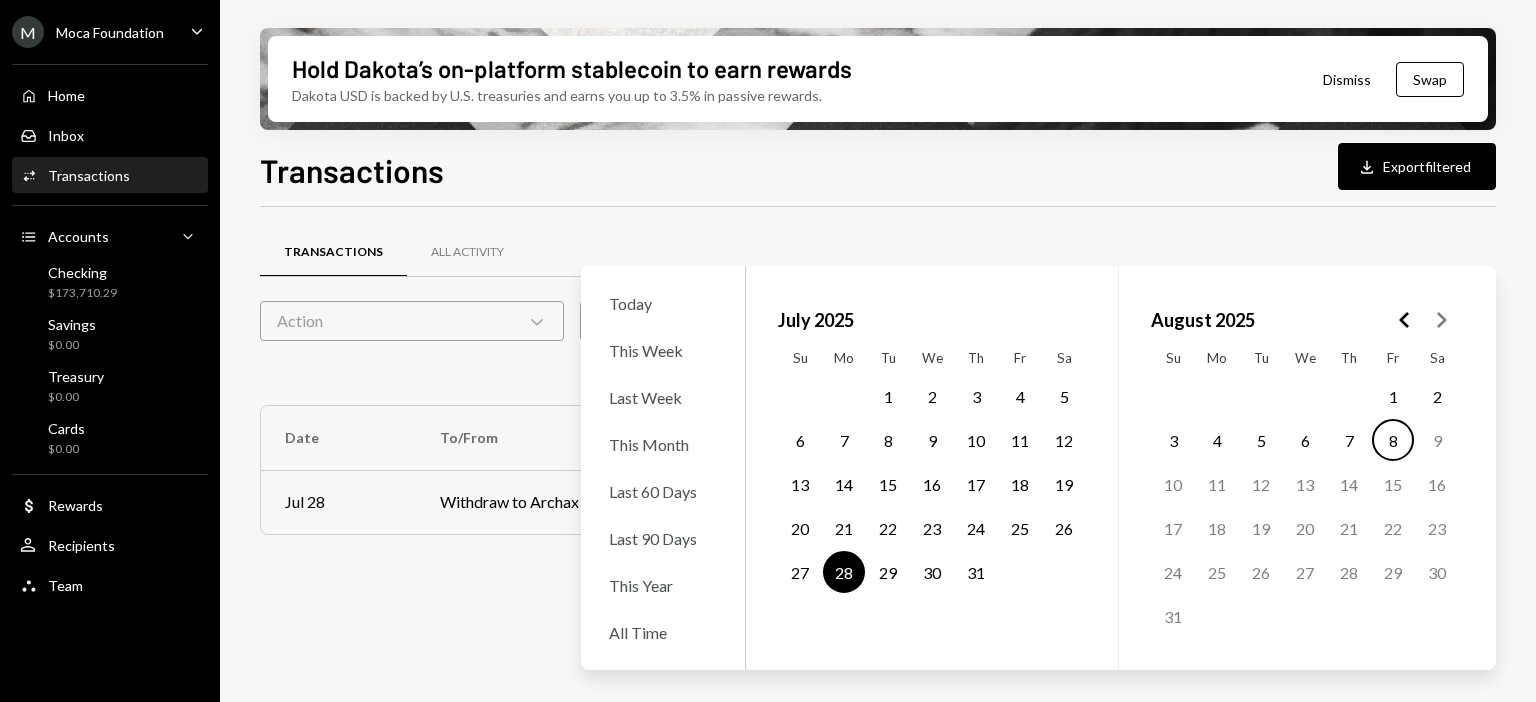 click on "8" at bounding box center [1393, 440] 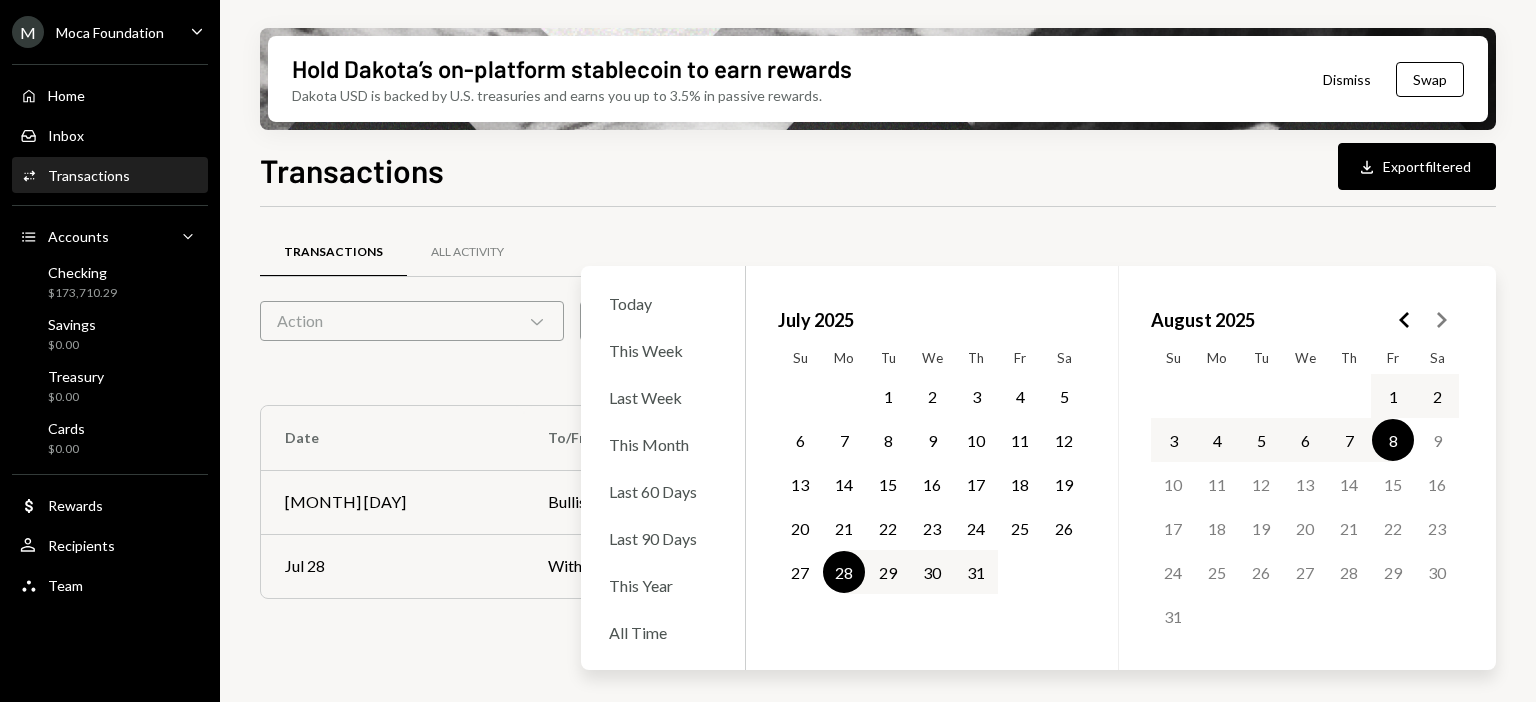 click on "Transactions All Activity" at bounding box center [878, 252] 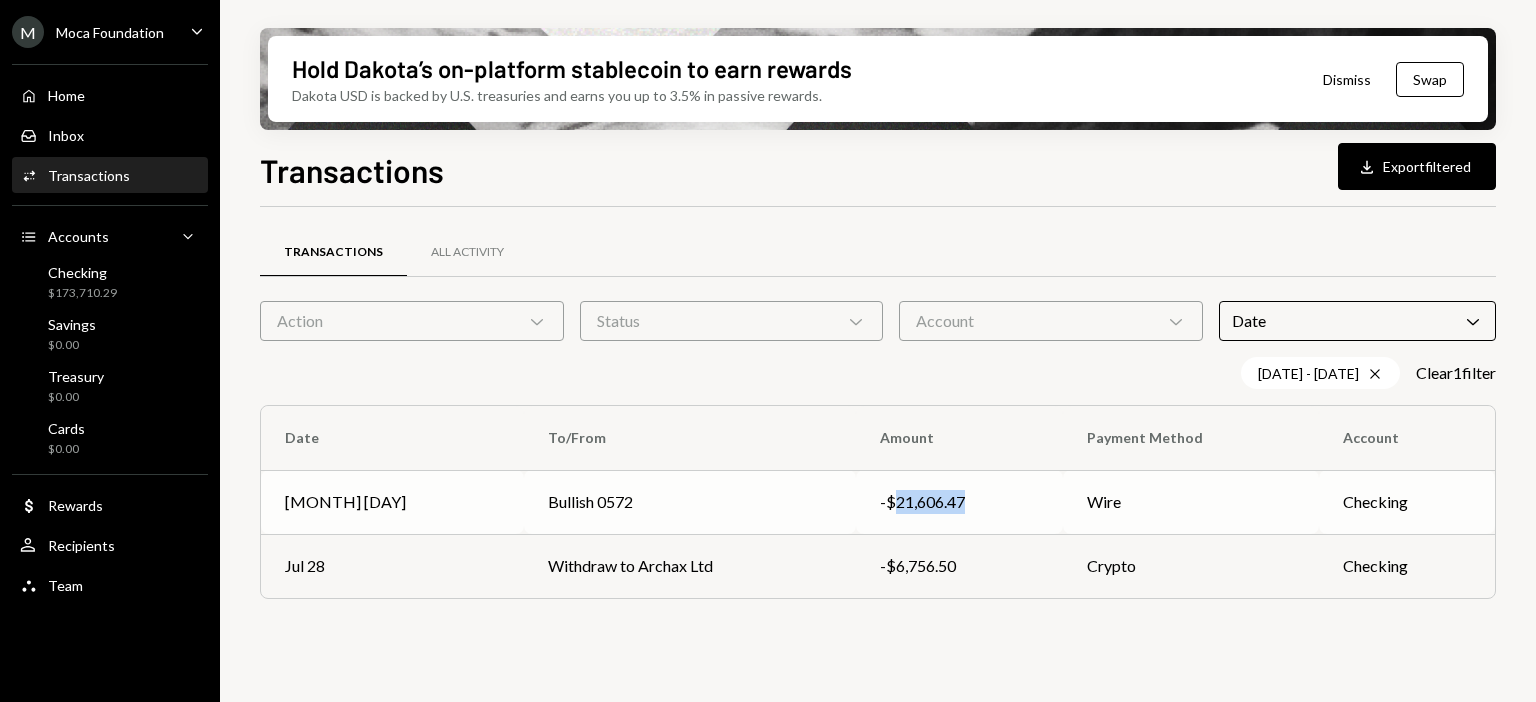 drag, startPoint x: 835, startPoint y: 501, endPoint x: 918, endPoint y: 497, distance: 83.09633 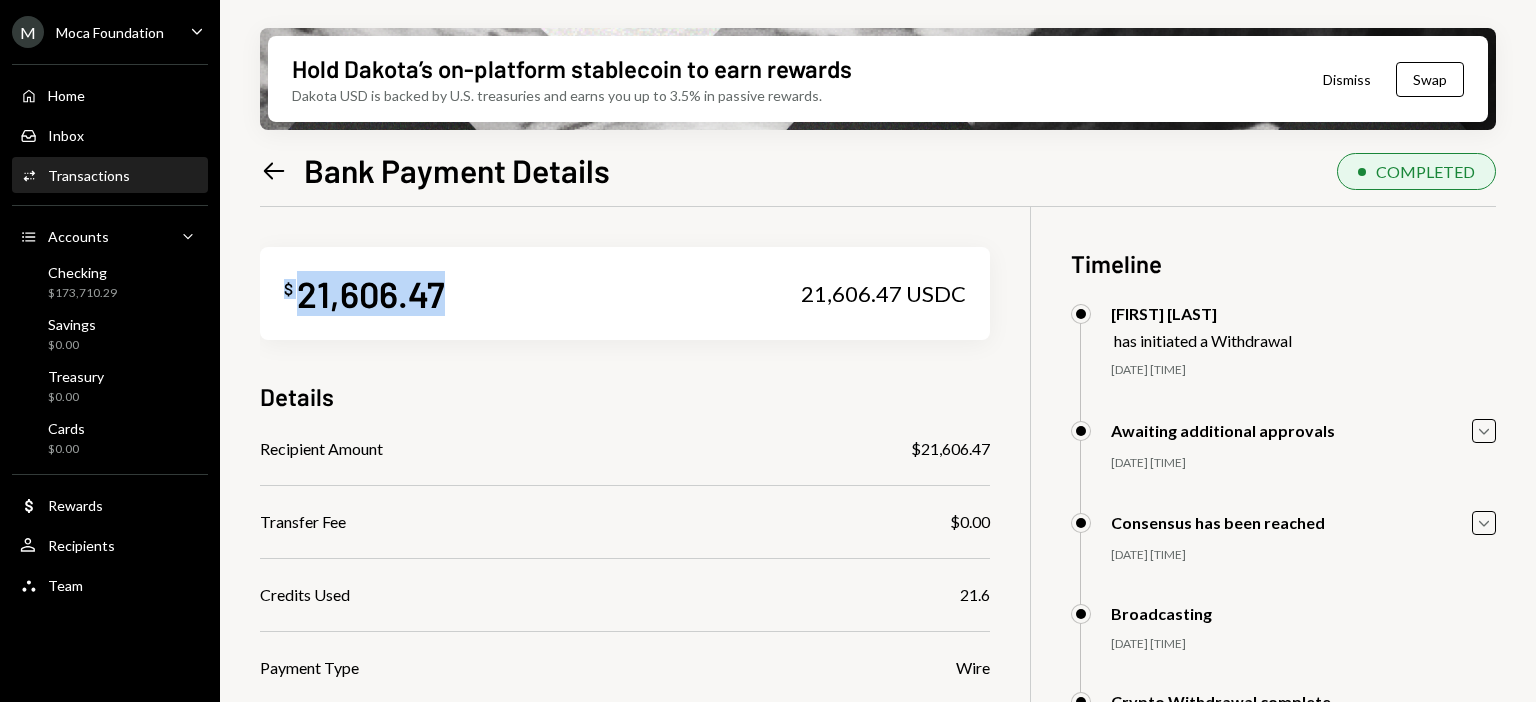 drag, startPoint x: 448, startPoint y: 304, endPoint x: 261, endPoint y: 295, distance: 187.21645 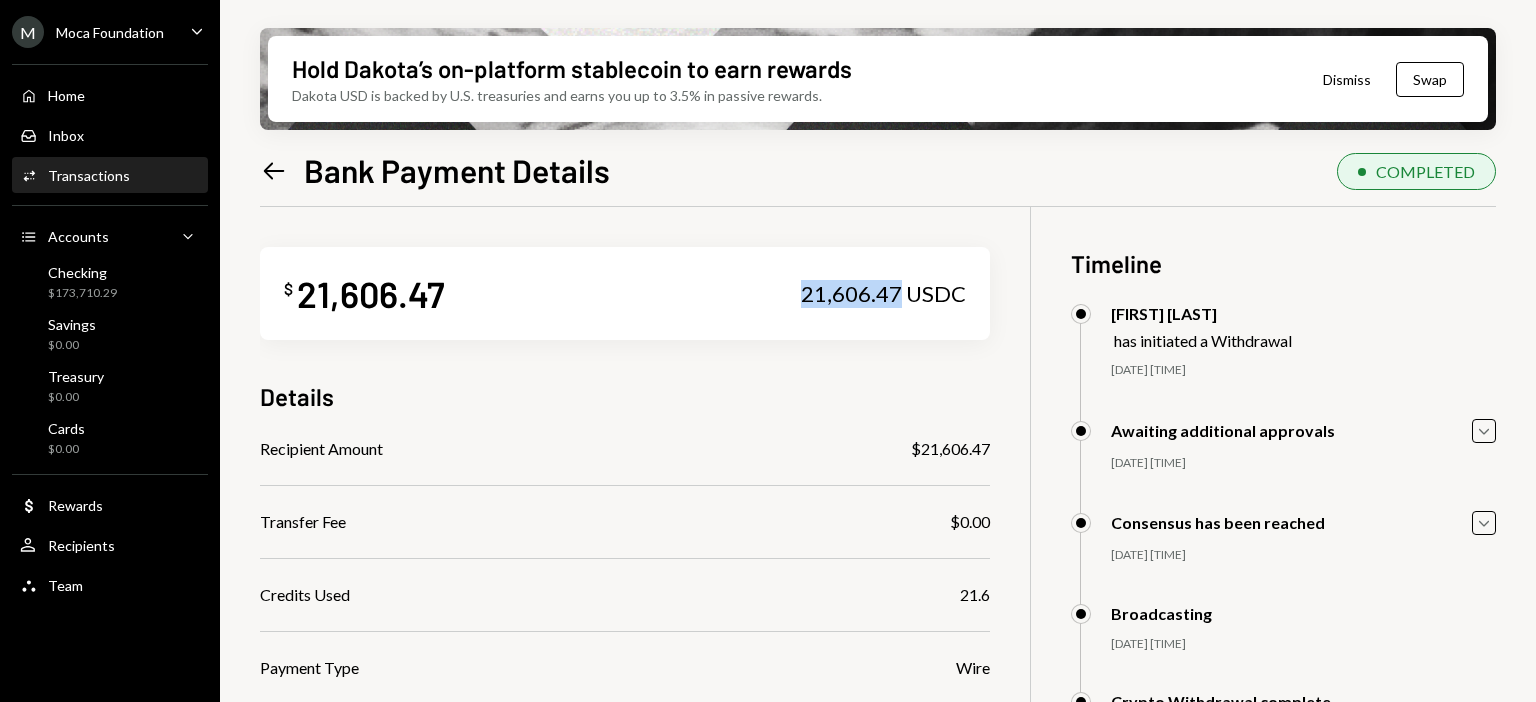 drag, startPoint x: 804, startPoint y: 295, endPoint x: 904, endPoint y: 293, distance: 100.02 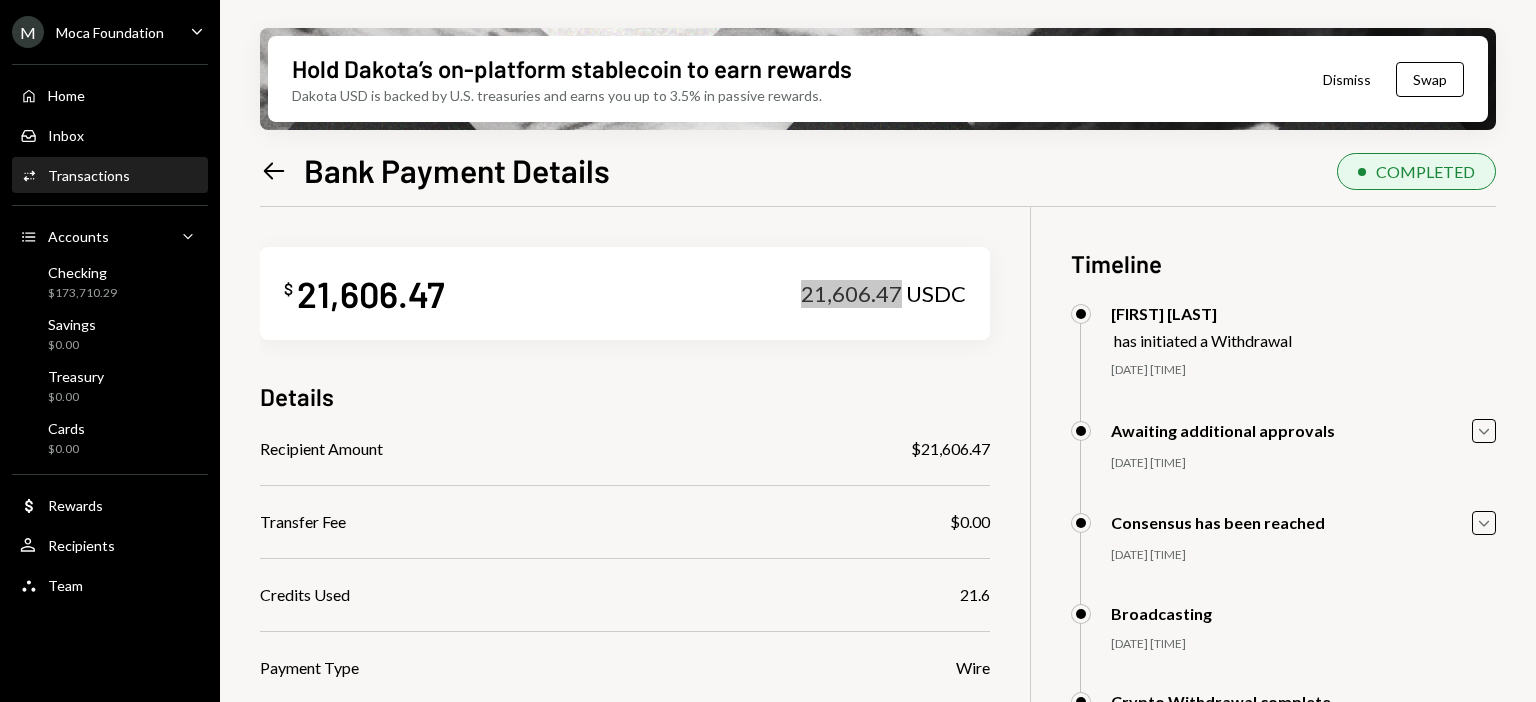 click on "Left Arrow" 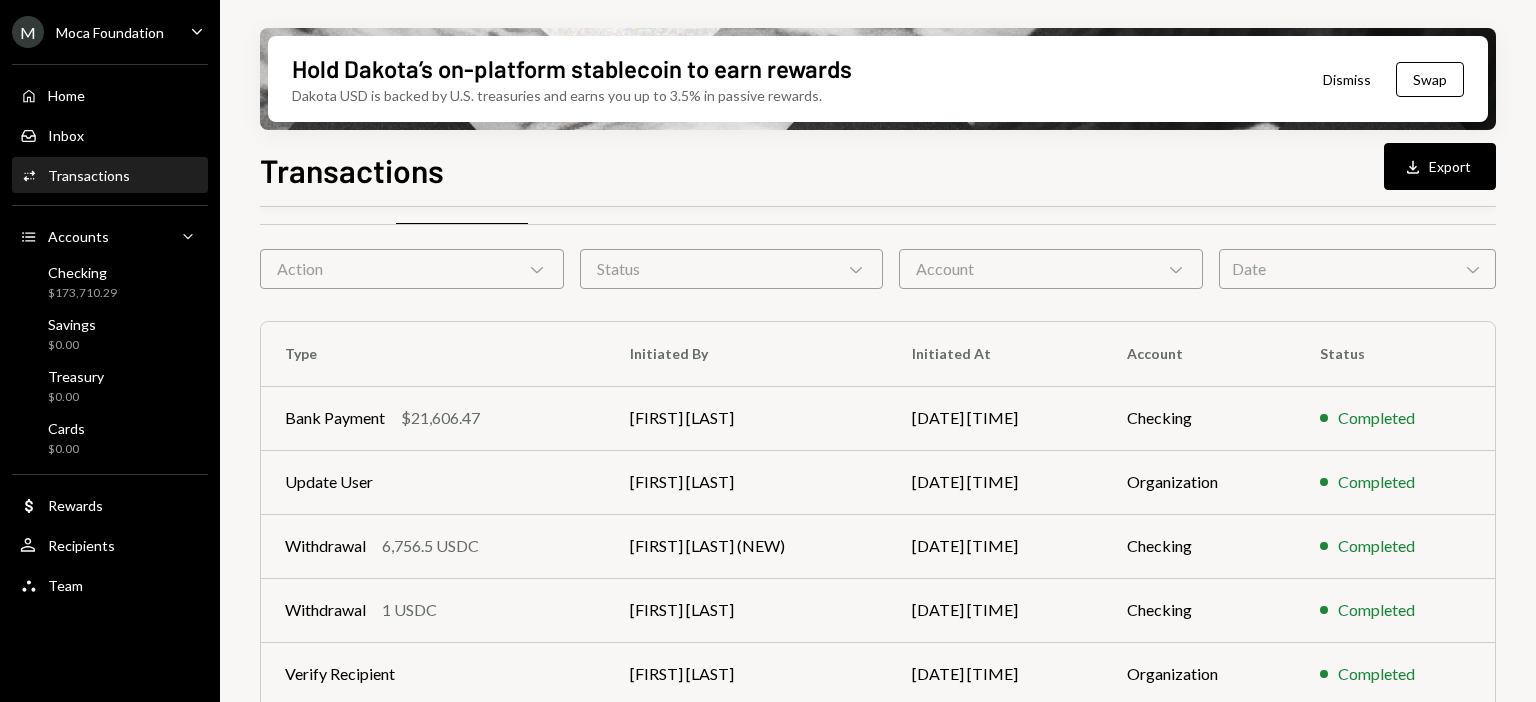 scroll, scrollTop: 0, scrollLeft: 0, axis: both 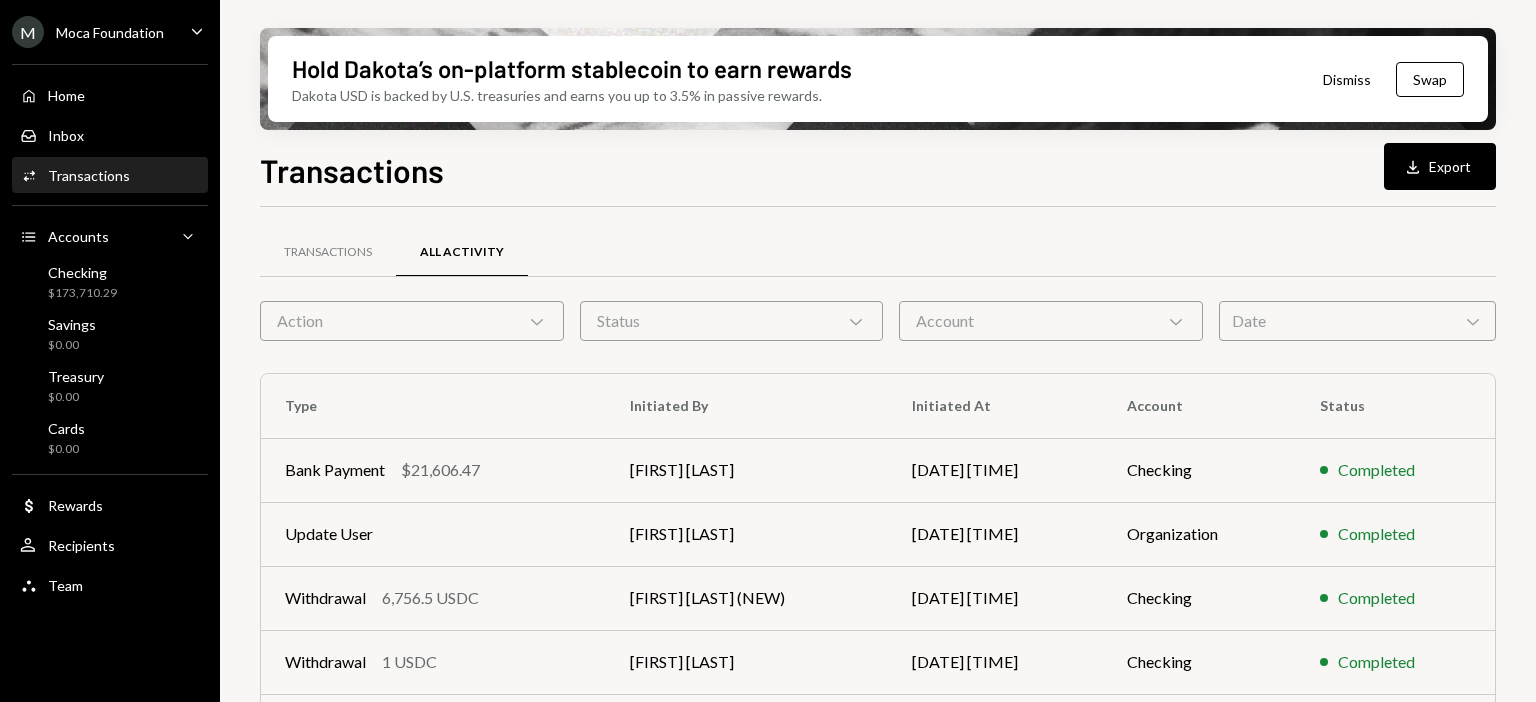 click on "Account Chevron Down" at bounding box center (1051, 321) 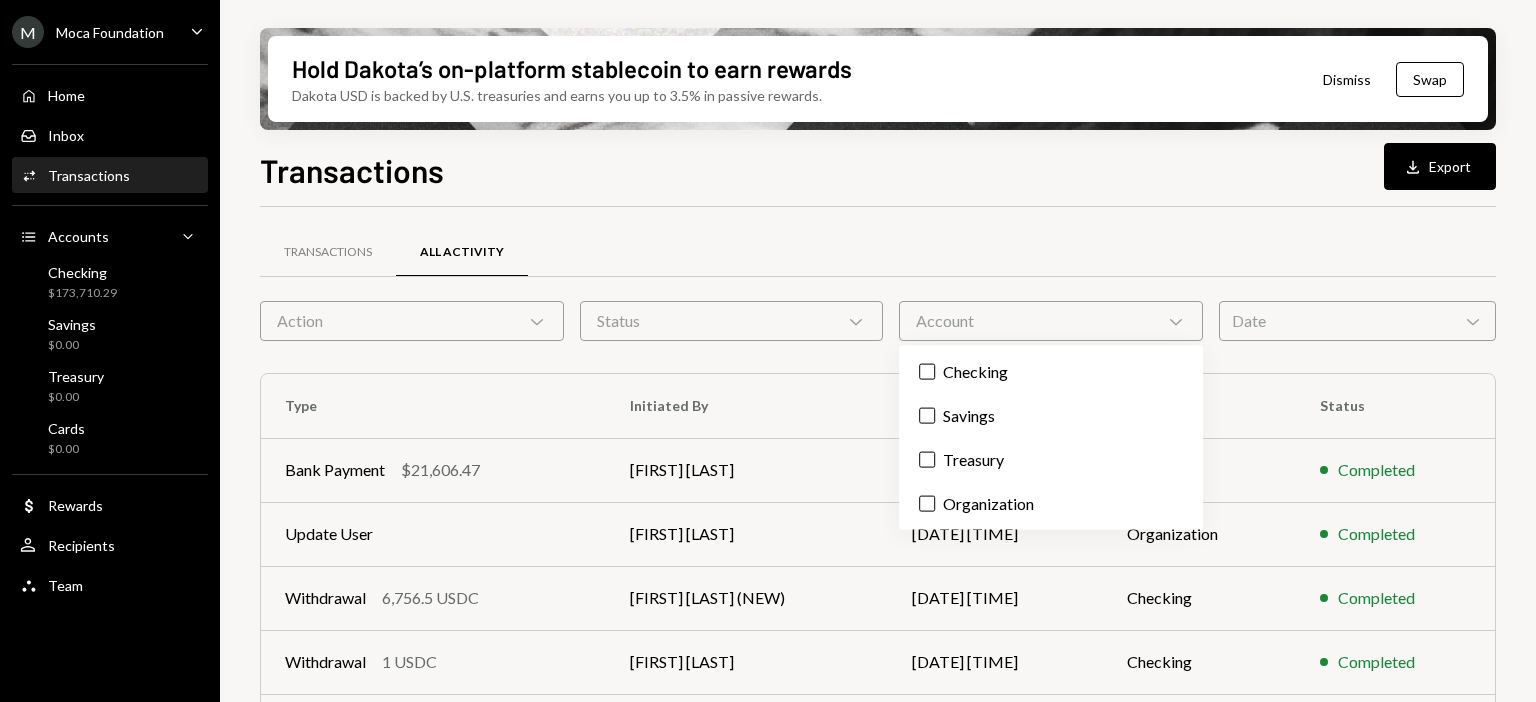 click on "Date Chevron Down" at bounding box center [1357, 321] 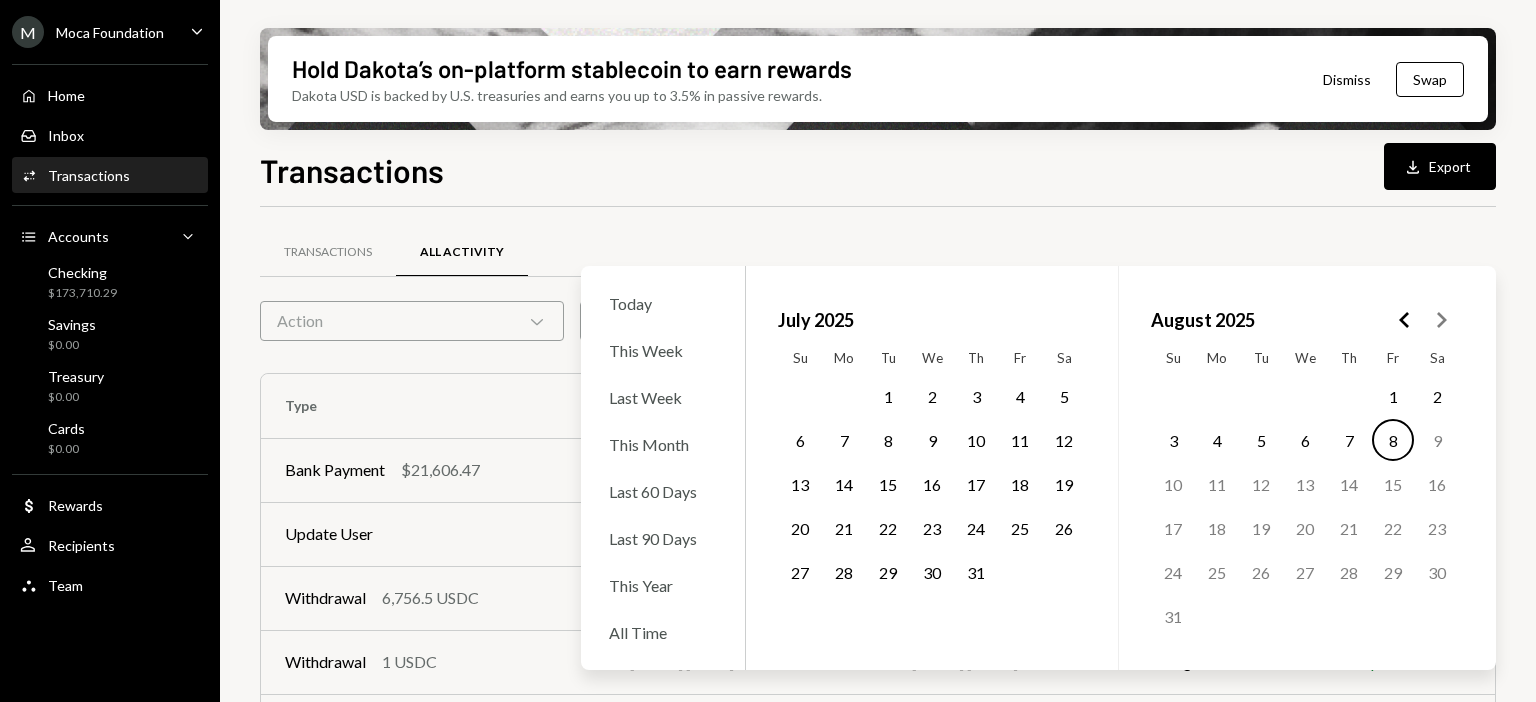 click on "28" at bounding box center [844, 572] 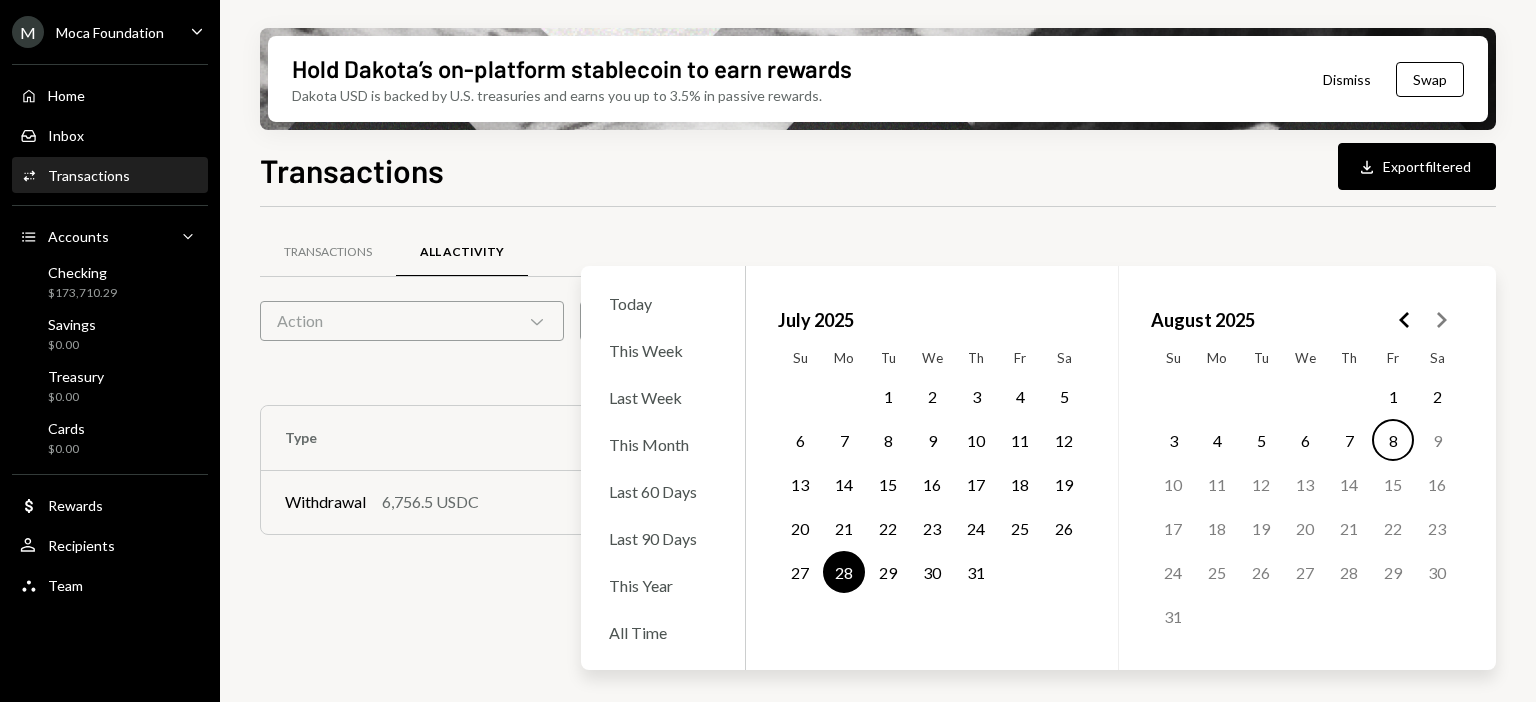 click on "8" at bounding box center (1393, 440) 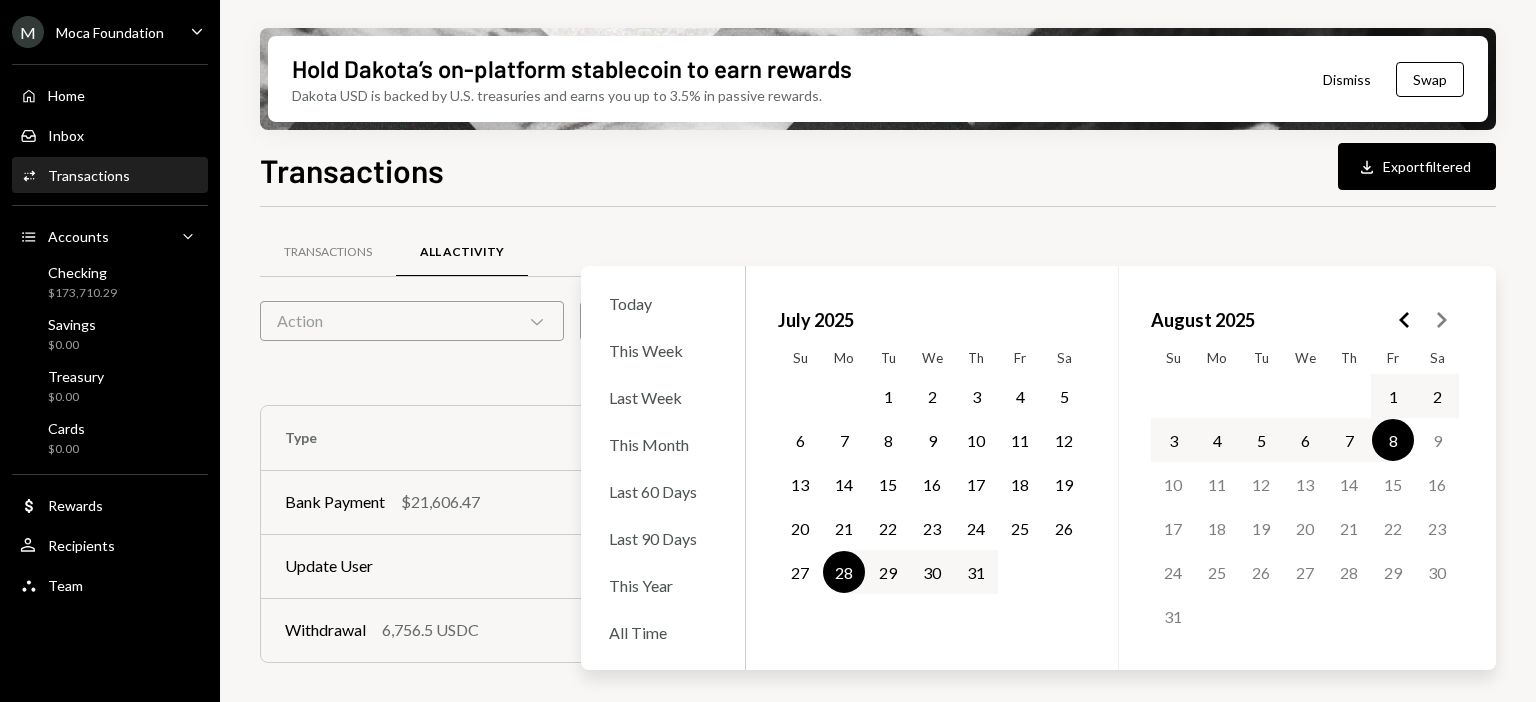 click on "Transactions All Activity" at bounding box center [878, 252] 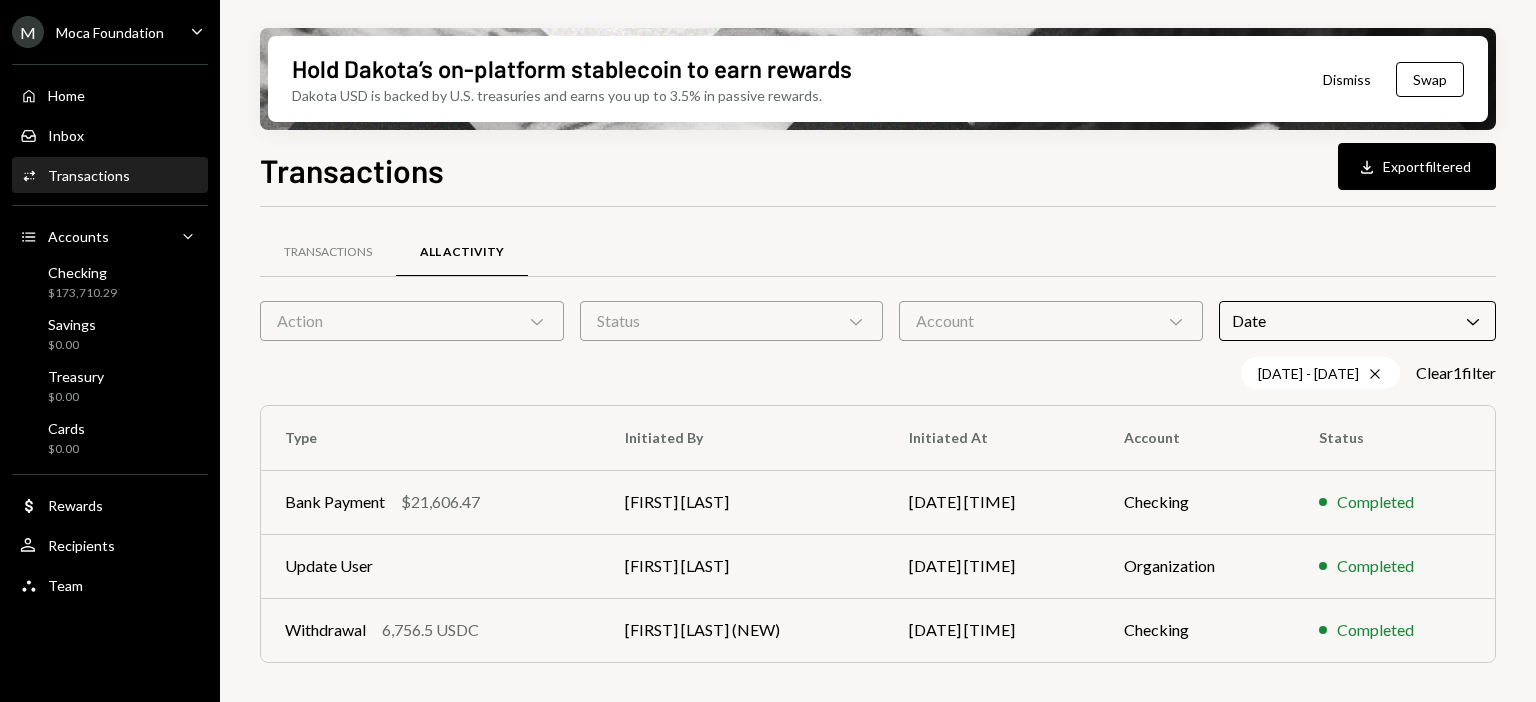 click on "Transactions Download Export  filtered Transactions All Activity Action Chevron Down Status Chevron Down Account Chevron Down Date Chevron Down [DATE] - [DATE] Cross Clear  1  filter Type Initiated By Initiated At Account Status Bank Payment [CURRENCY] [FIRST]  [LAST] [DATE] [TIME] Checking Completed Update User [FIRST]  [LAST] [DATE] [TIME] Organization Completed Withdrawal 6,756.5  USDC [FIRST] [LAST] (NEW) [DATE] [TIME] Checking Completed" at bounding box center [878, 483] 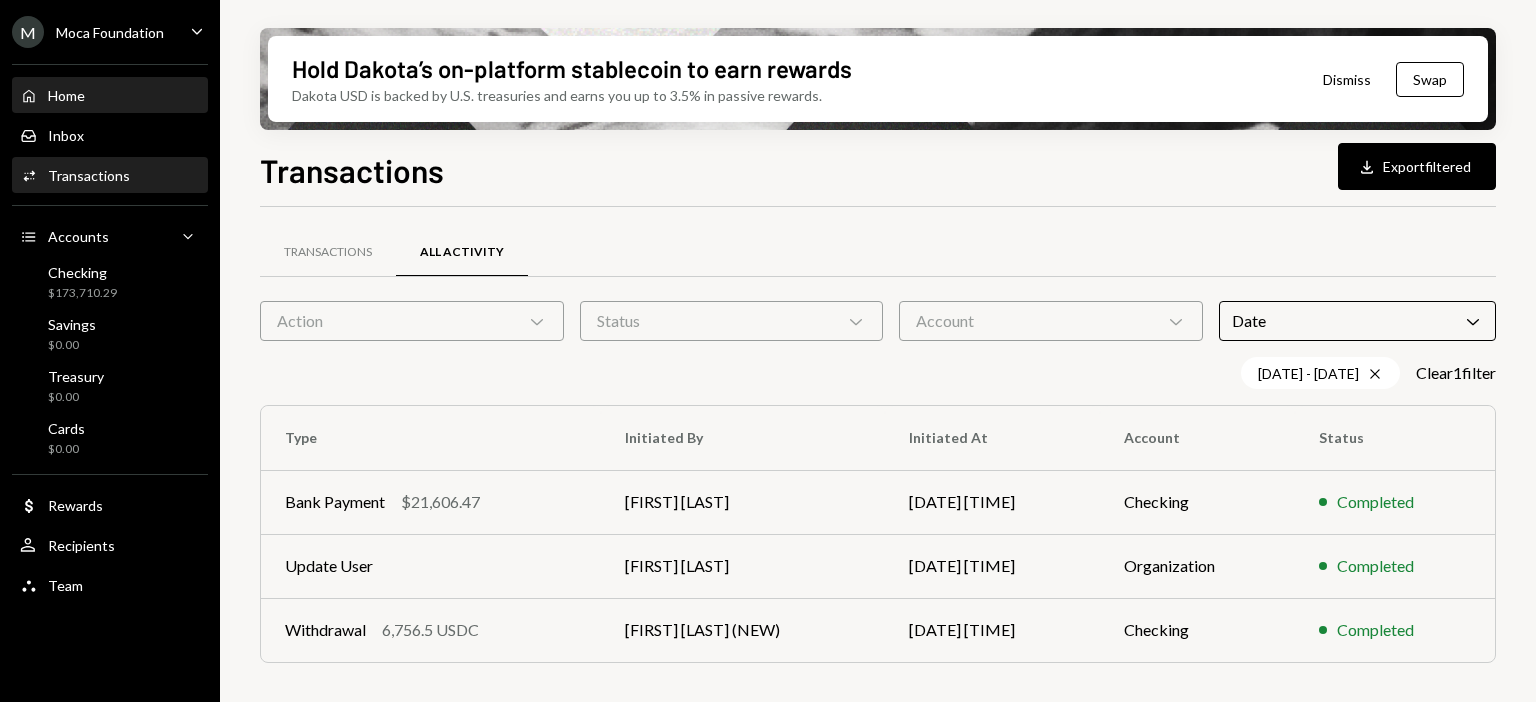 click on "Home" at bounding box center (66, 95) 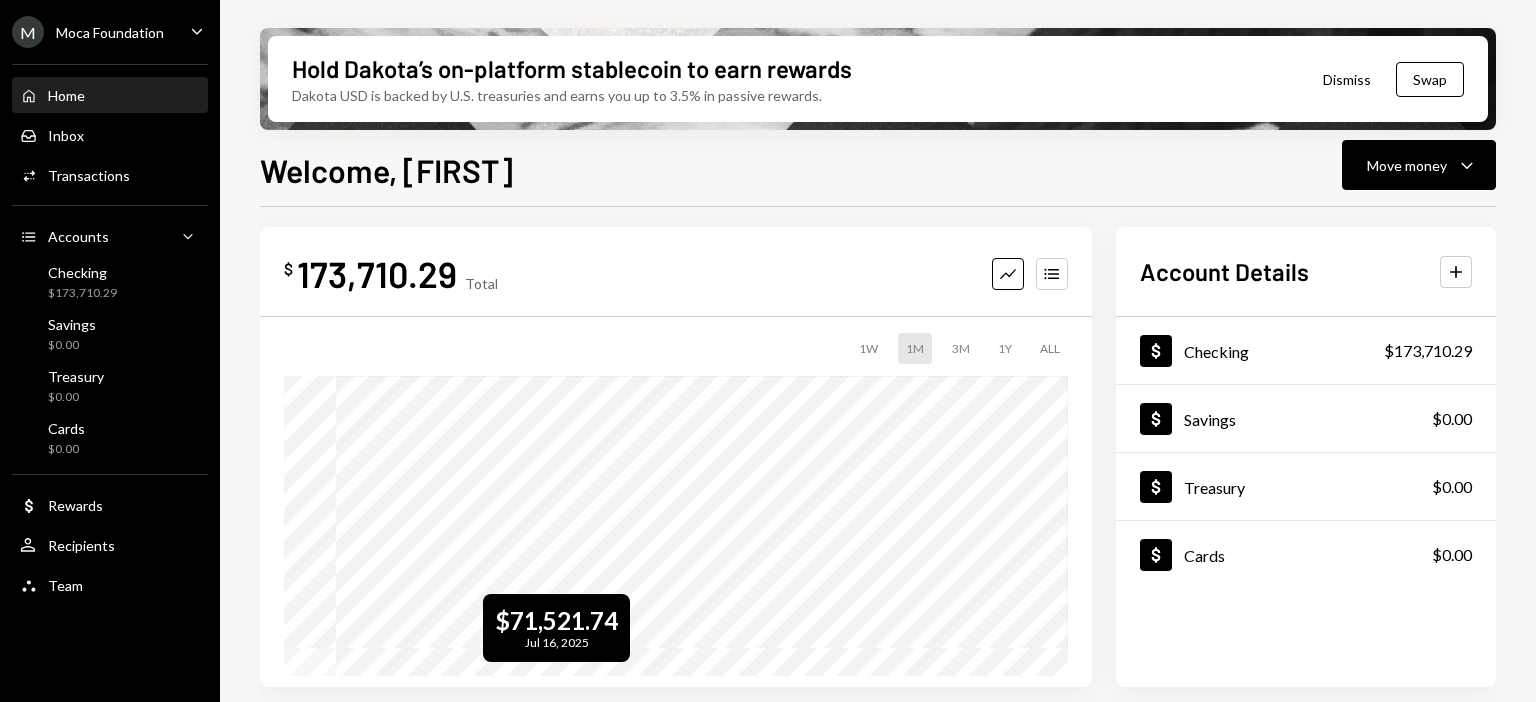 scroll, scrollTop: 0, scrollLeft: 0, axis: both 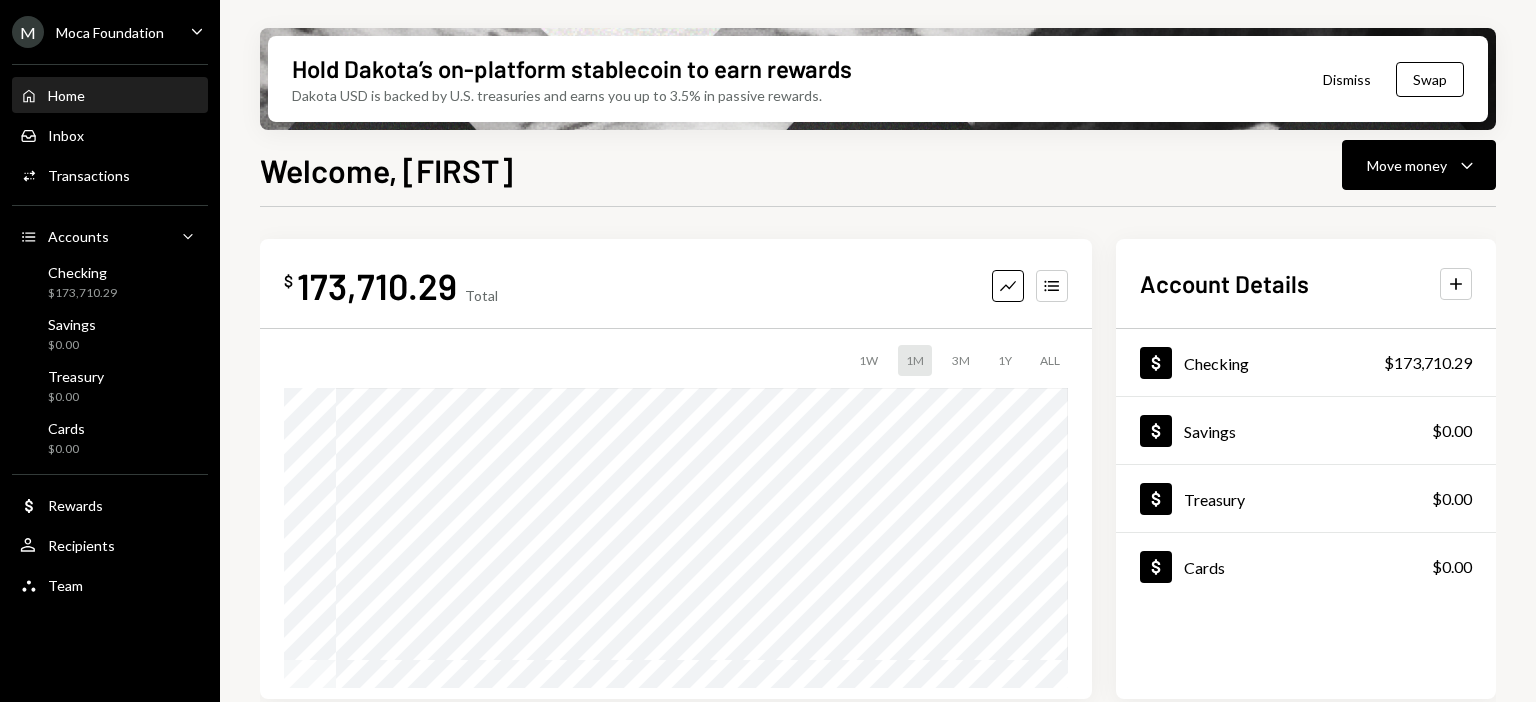 click on "Moca Foundation" at bounding box center [110, 32] 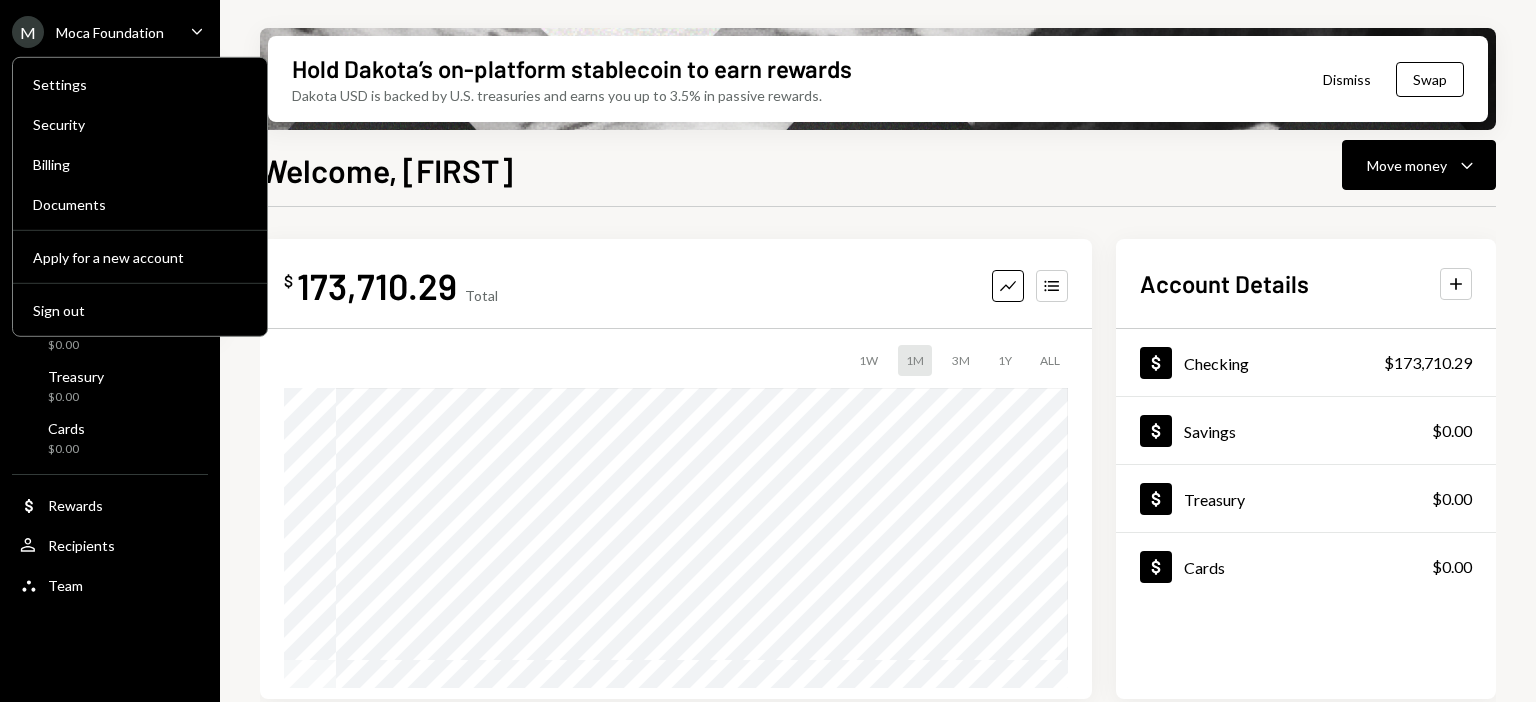 click on "Moca Foundation" at bounding box center (110, 32) 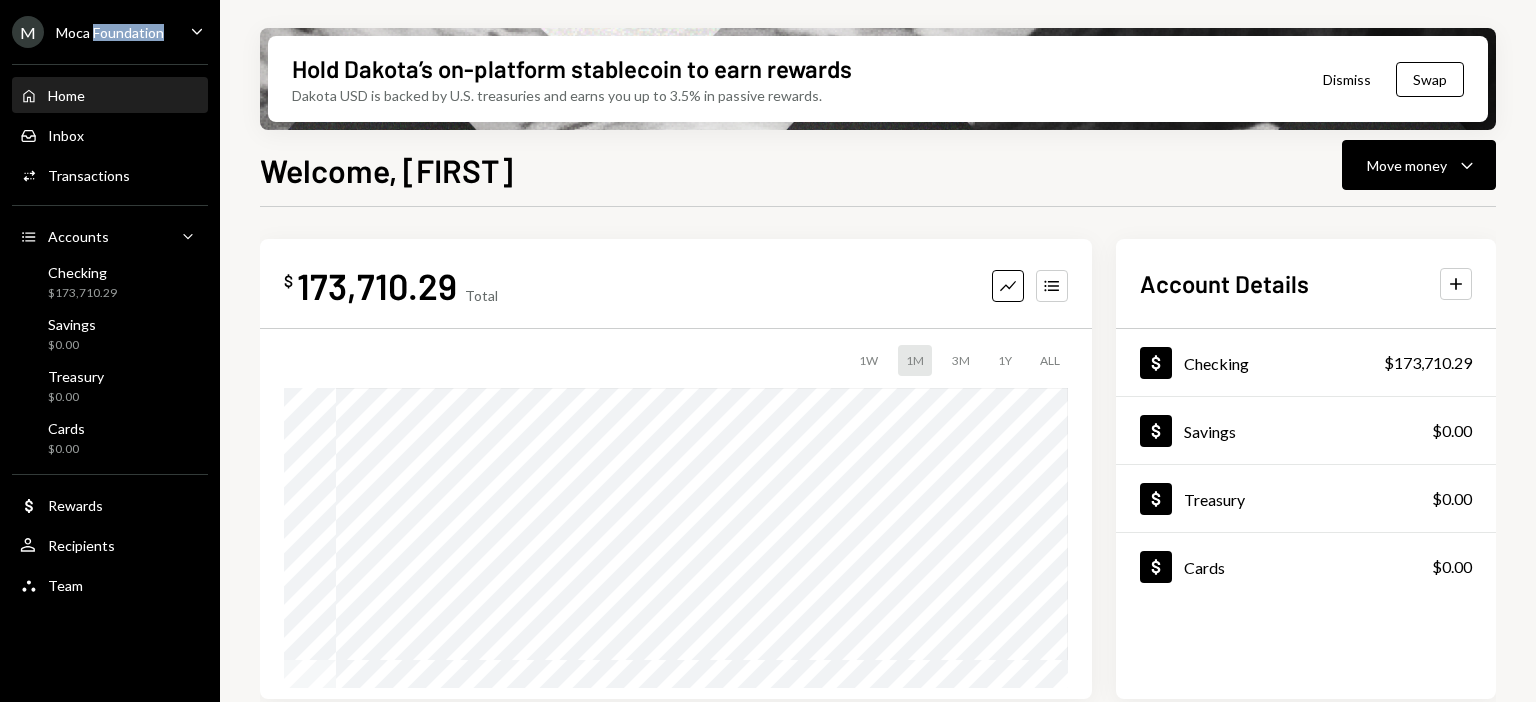 click on "Moca Foundation" at bounding box center (110, 32) 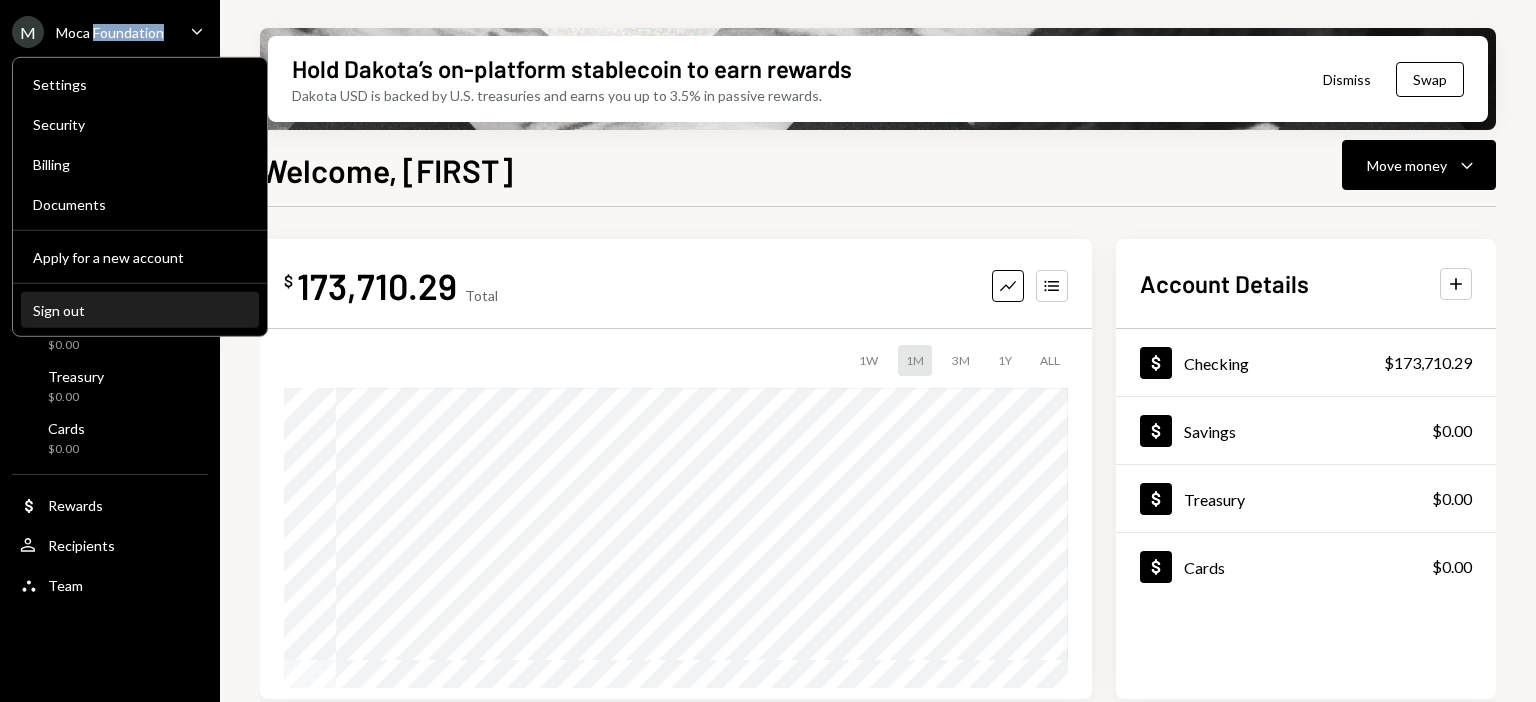 click on "Sign out" at bounding box center (140, 309) 